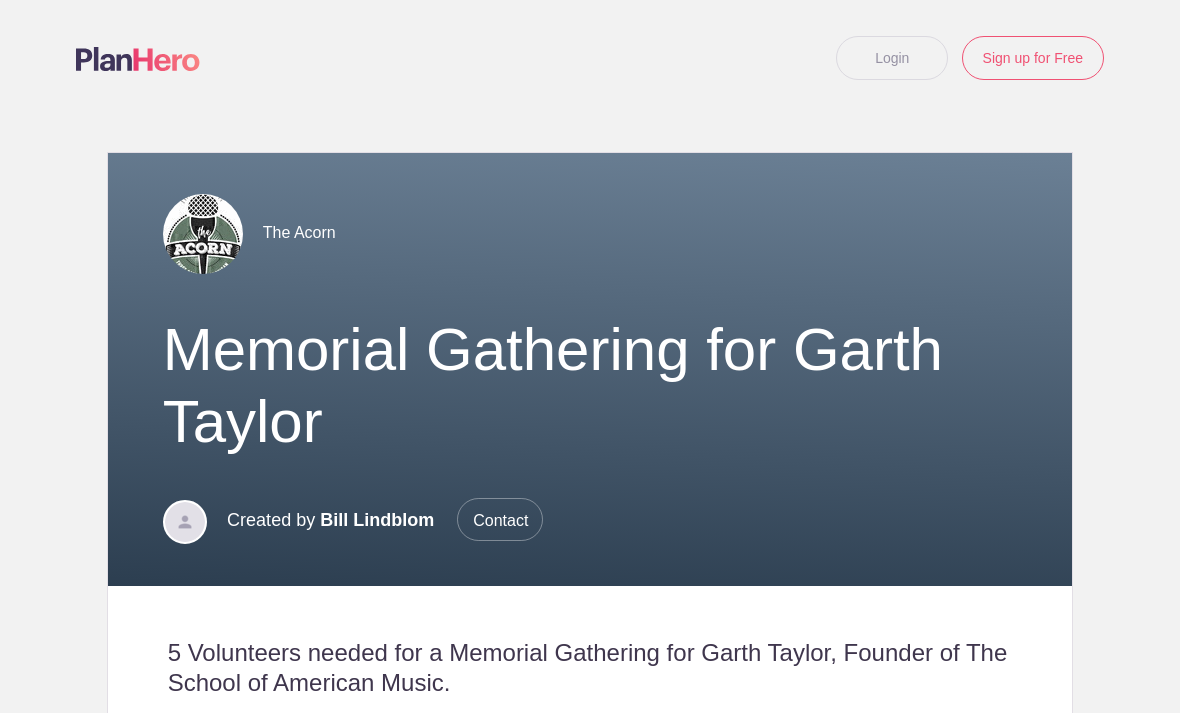 scroll, scrollTop: 0, scrollLeft: 0, axis: both 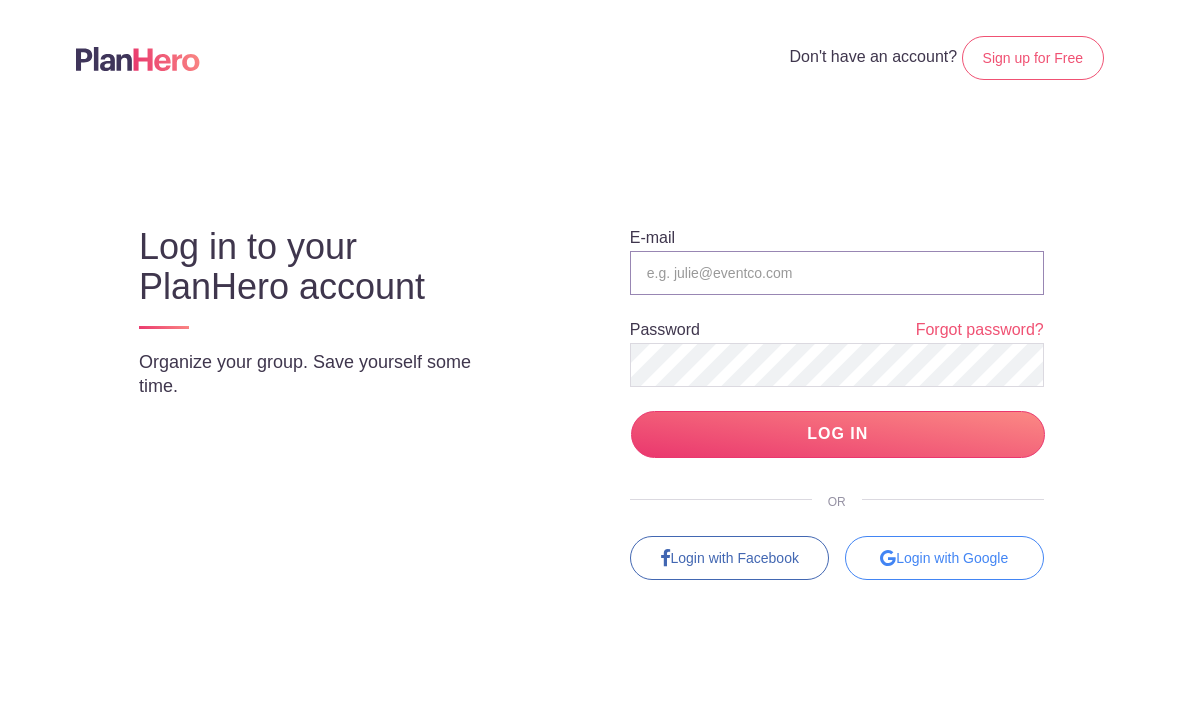 click at bounding box center (837, 273) 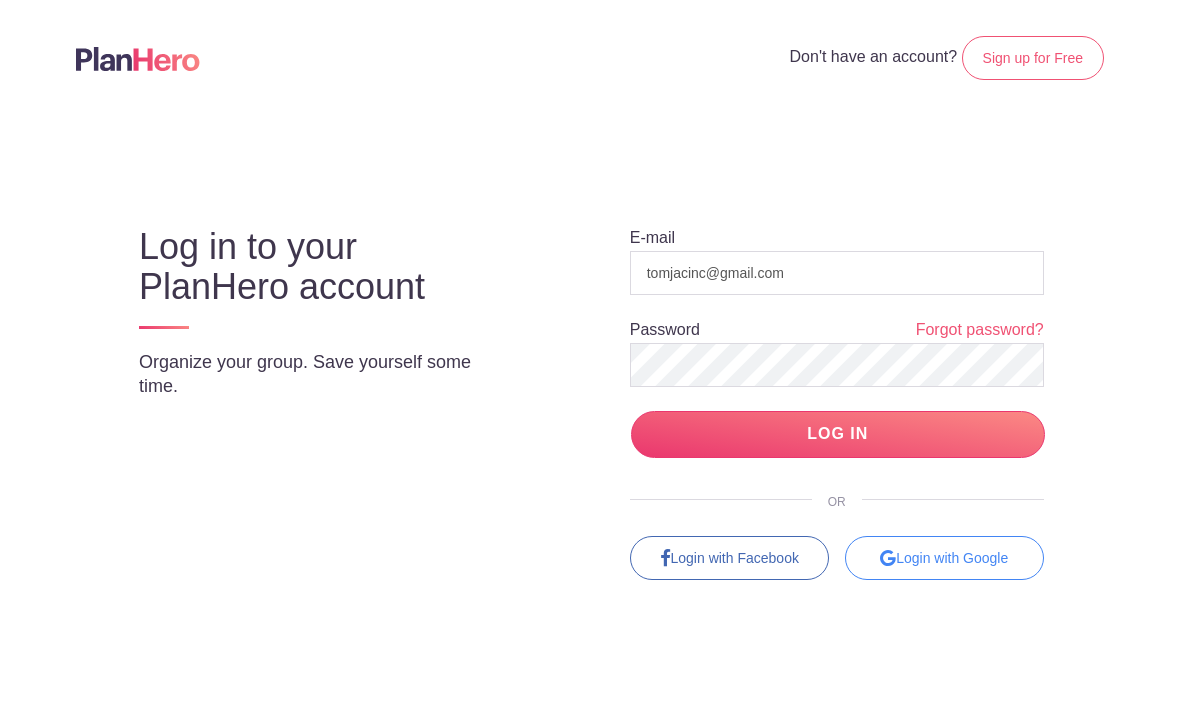 click on "LOG IN" at bounding box center [838, 434] 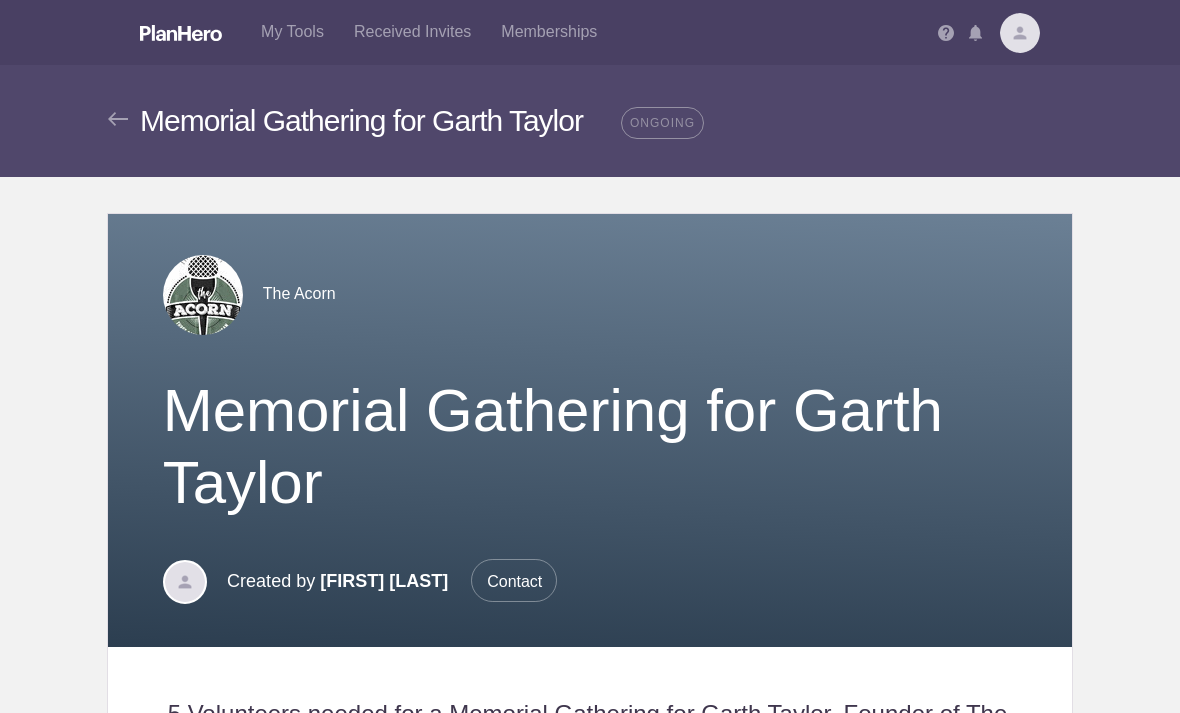 scroll, scrollTop: 0, scrollLeft: 0, axis: both 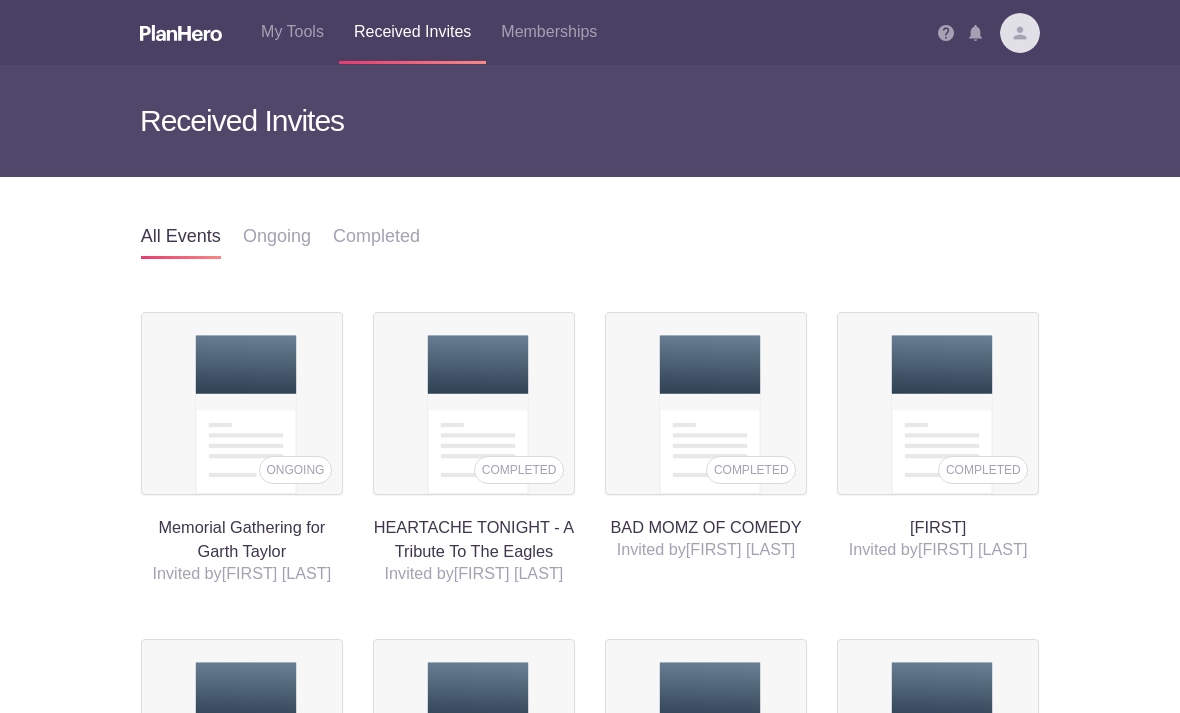 click on "My Tools" at bounding box center (292, 32) 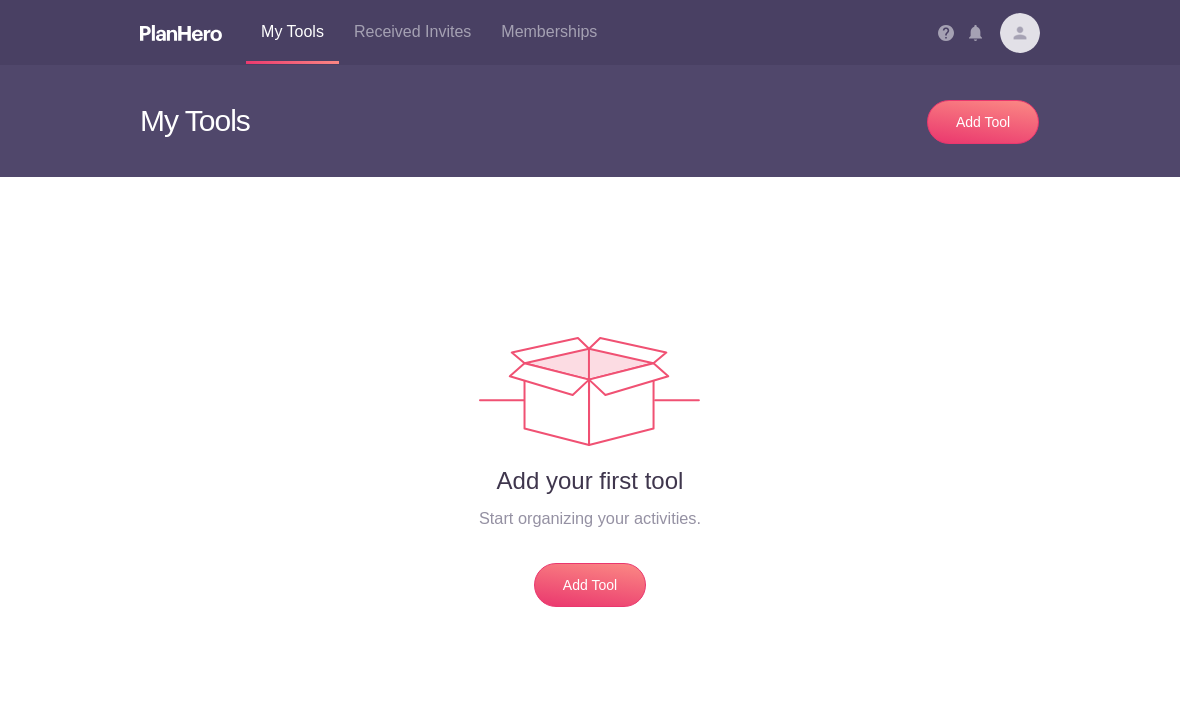 click on "Received Invites" at bounding box center (412, 32) 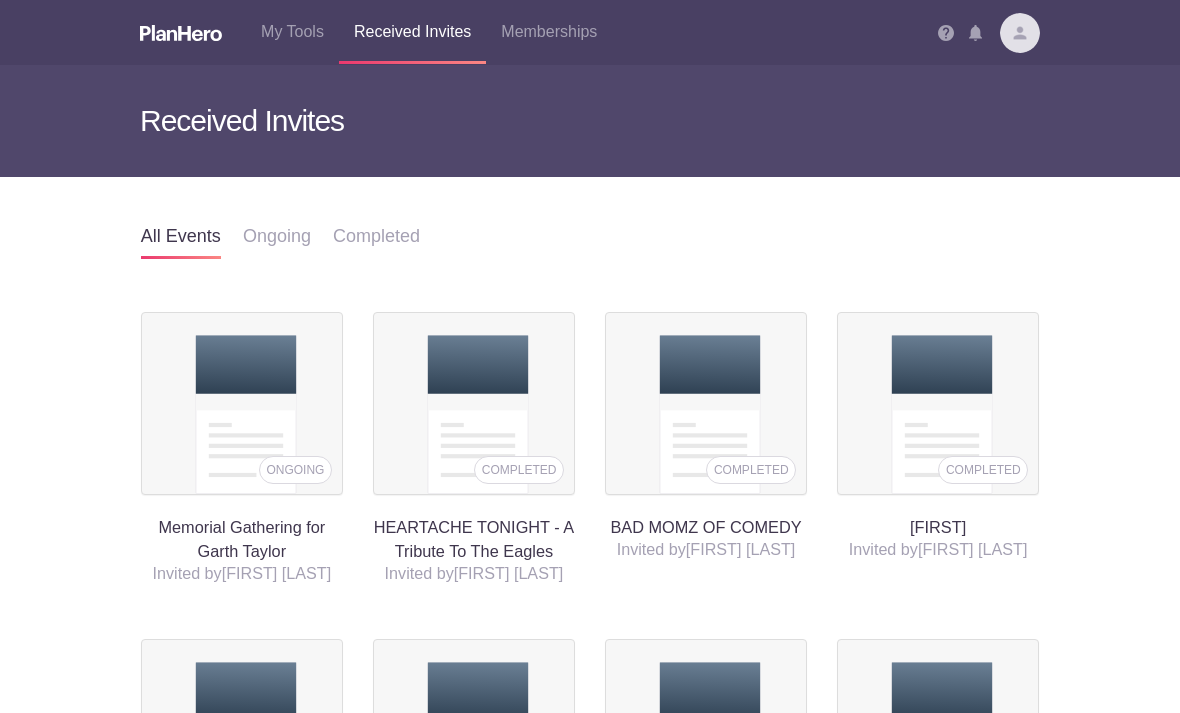 click at bounding box center [1020, 33] 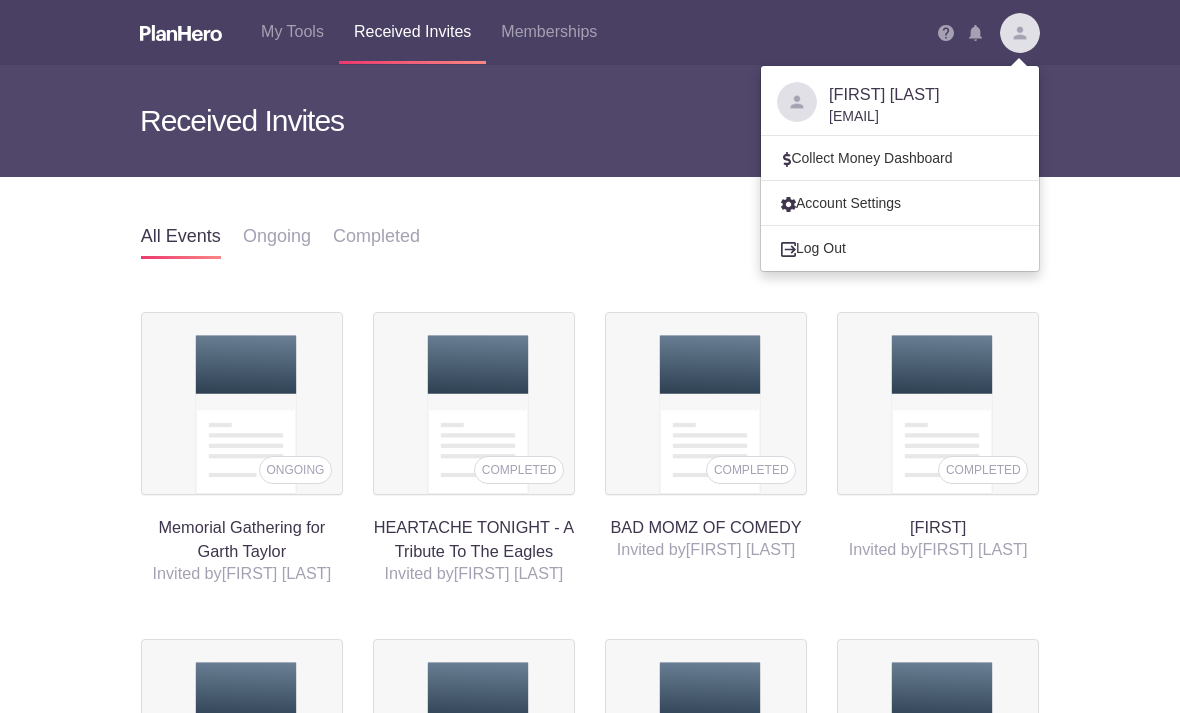 click on "[EMAIL]" at bounding box center [926, 116] 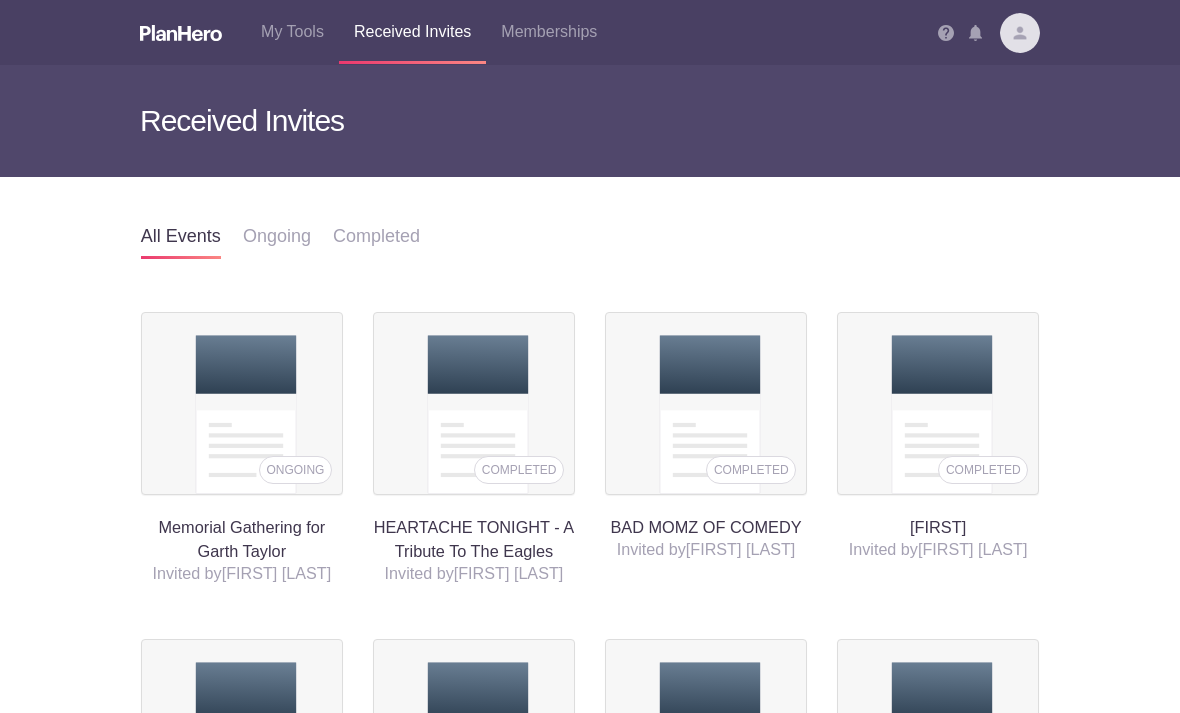 click on "Ongoing" at bounding box center (277, 237) 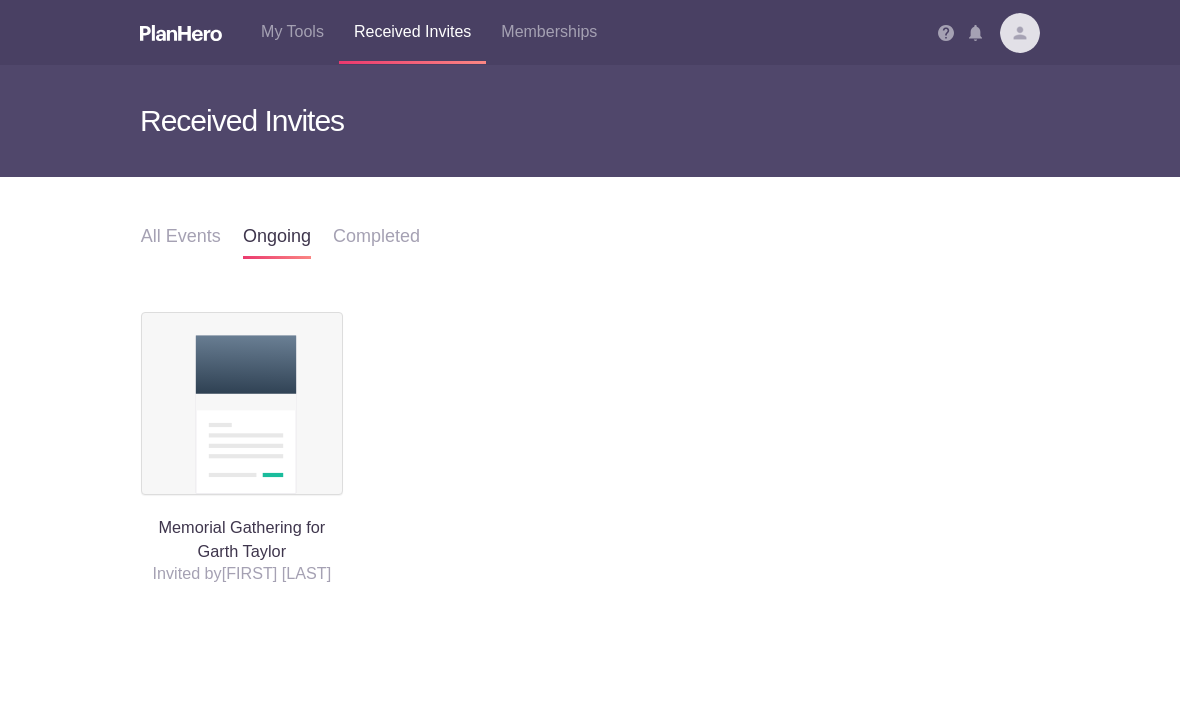 click on "Completed" at bounding box center (376, 237) 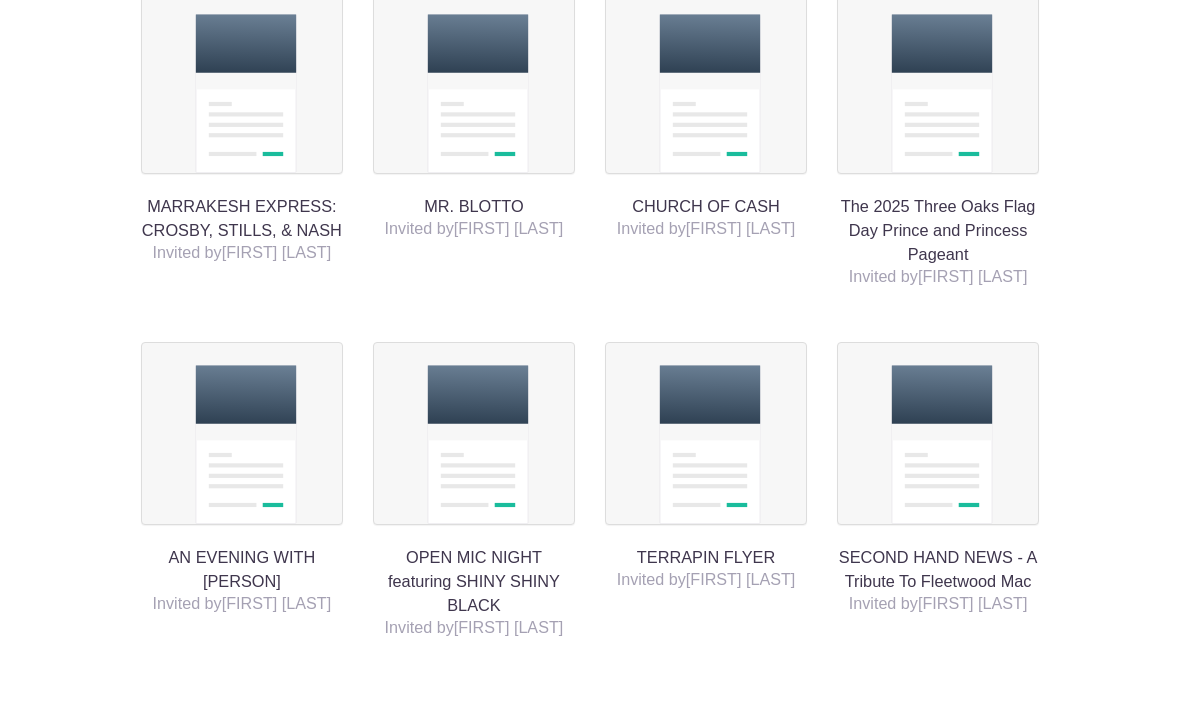 scroll, scrollTop: 648, scrollLeft: 0, axis: vertical 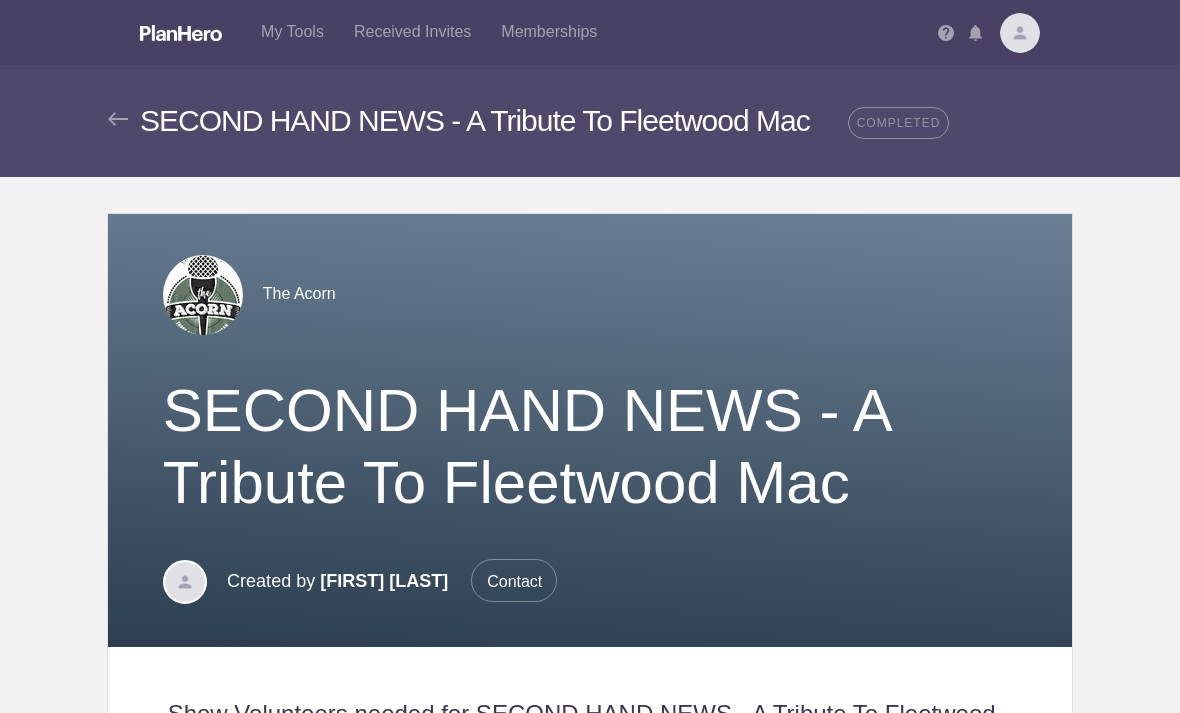 click on "SECOND HAND NEWS - A Tribute To Fleetwood Mac" at bounding box center (590, 447) 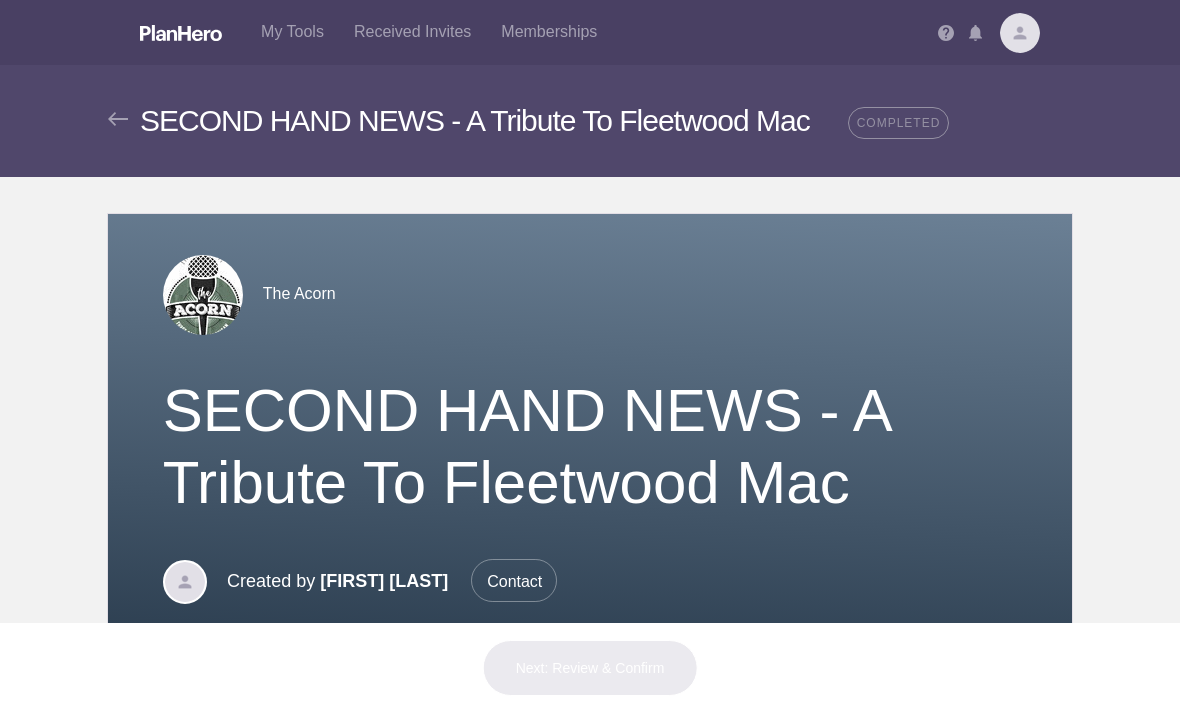 scroll, scrollTop: 0, scrollLeft: 0, axis: both 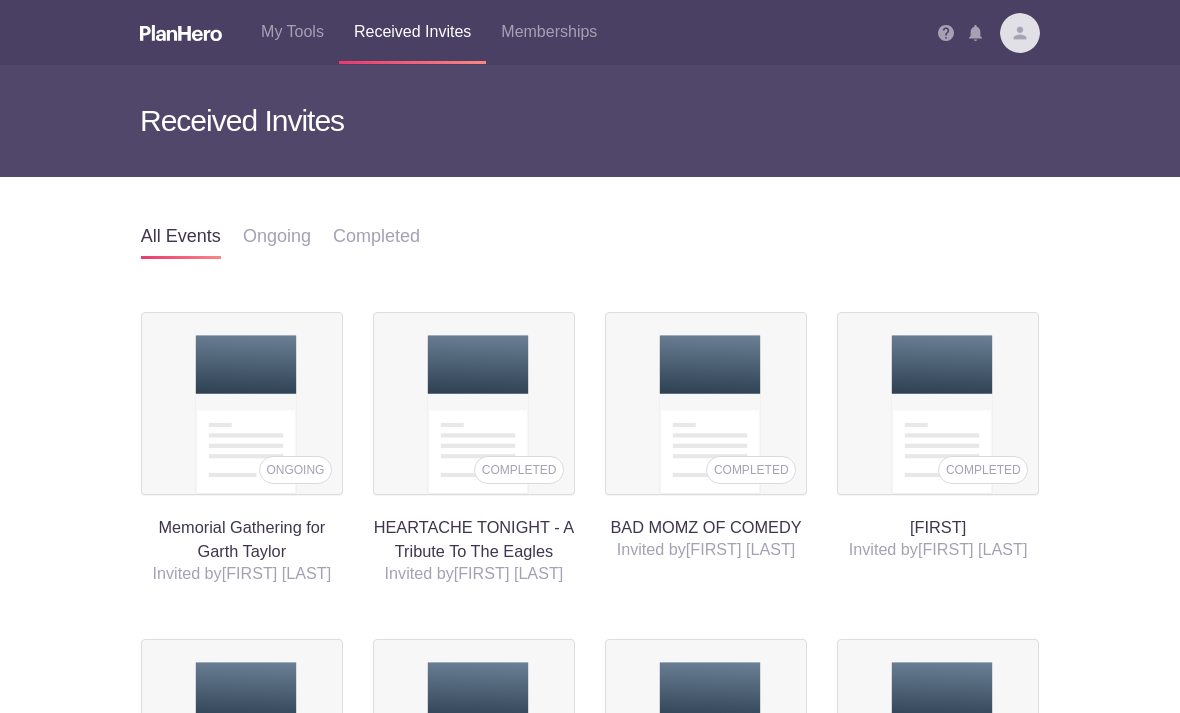 click on "Ongoing" at bounding box center [277, 237] 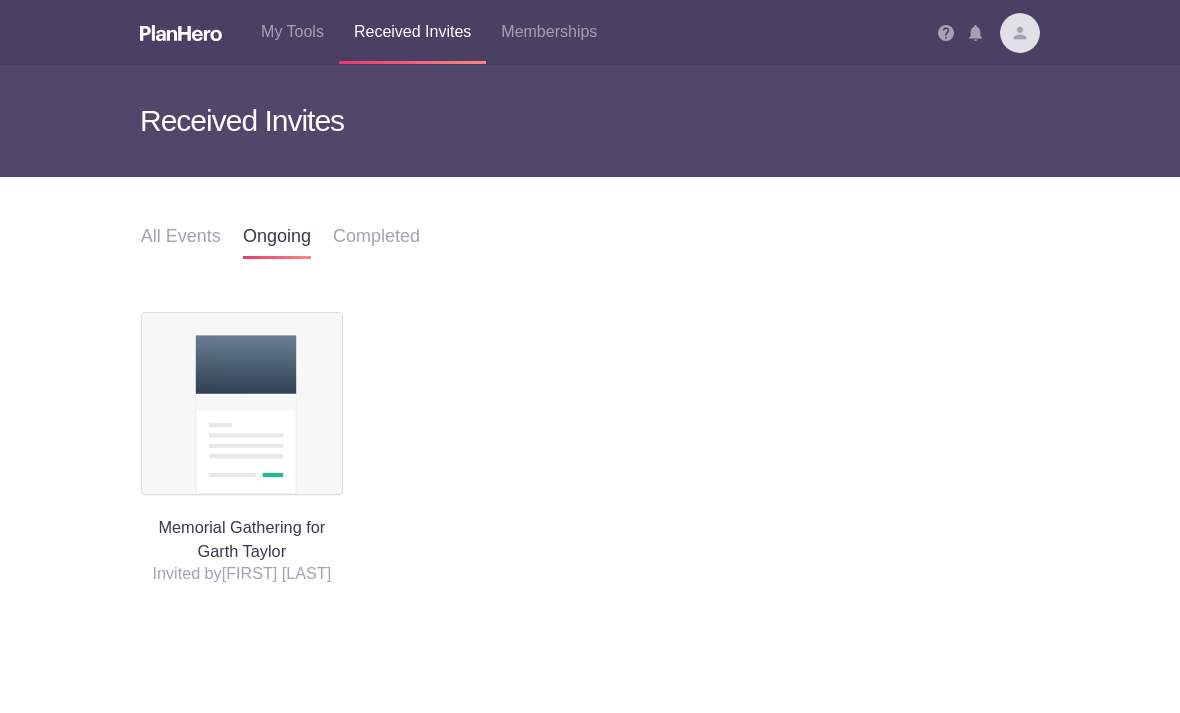 click on "All events" at bounding box center [181, 237] 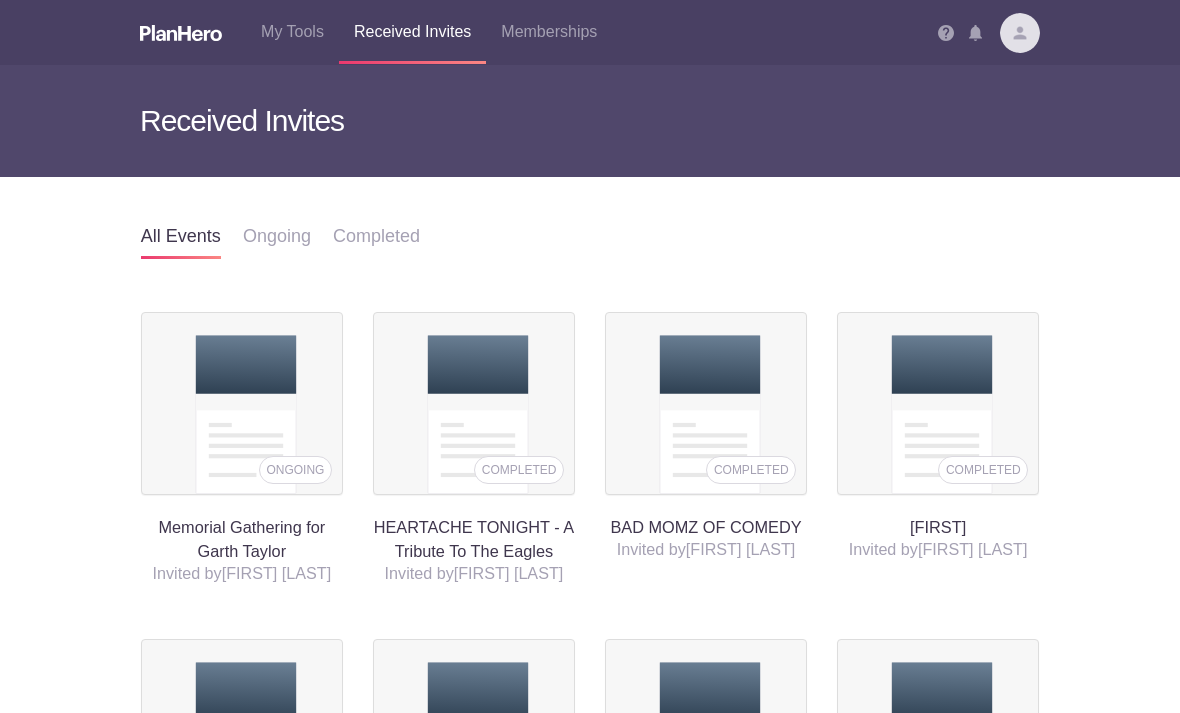 click on "Completed" at bounding box center (376, 237) 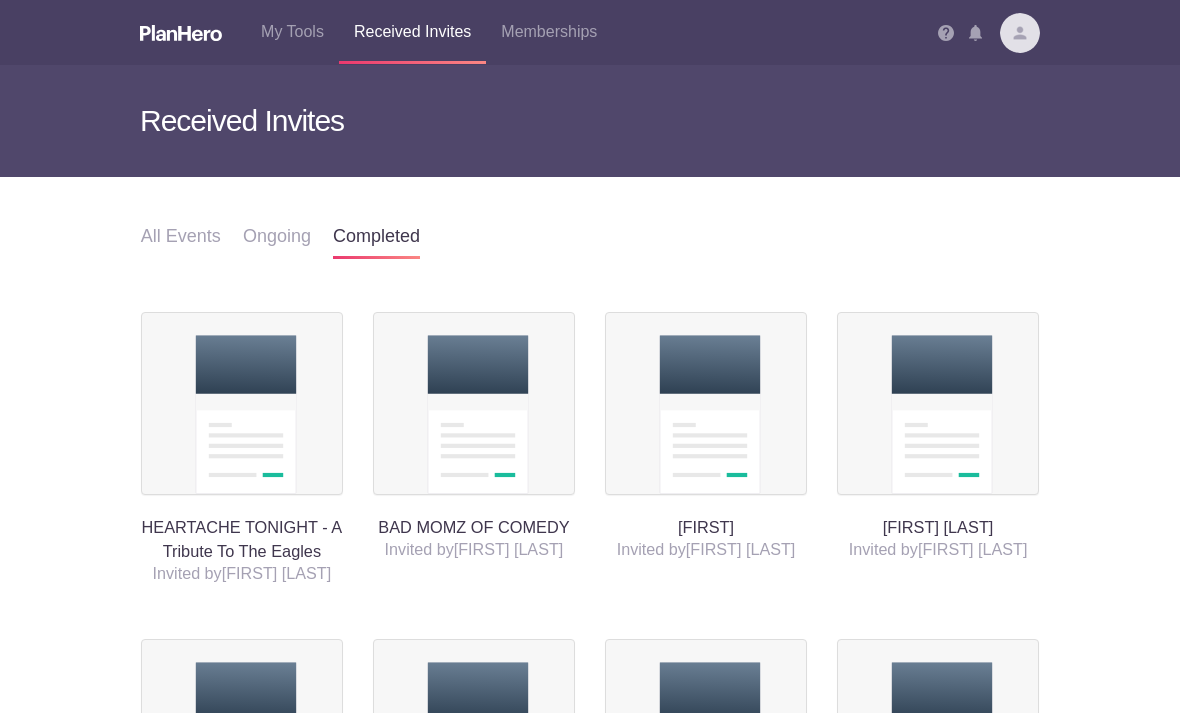 click at bounding box center [181, 33] 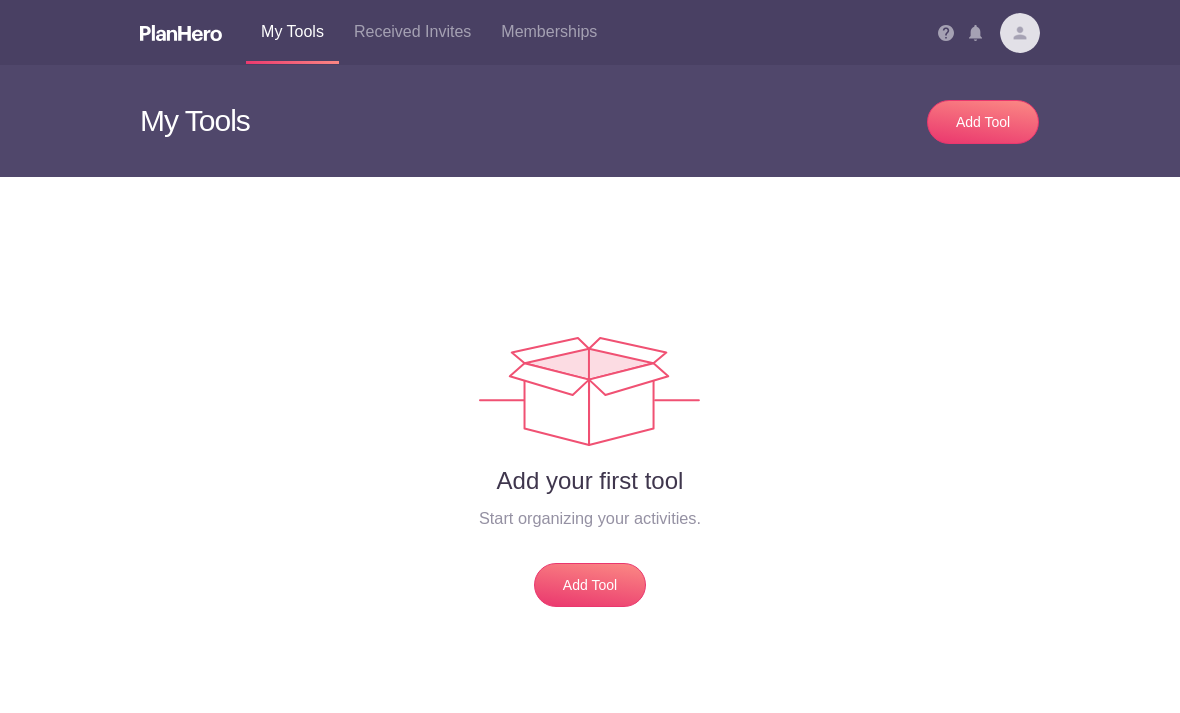 scroll, scrollTop: 0, scrollLeft: 0, axis: both 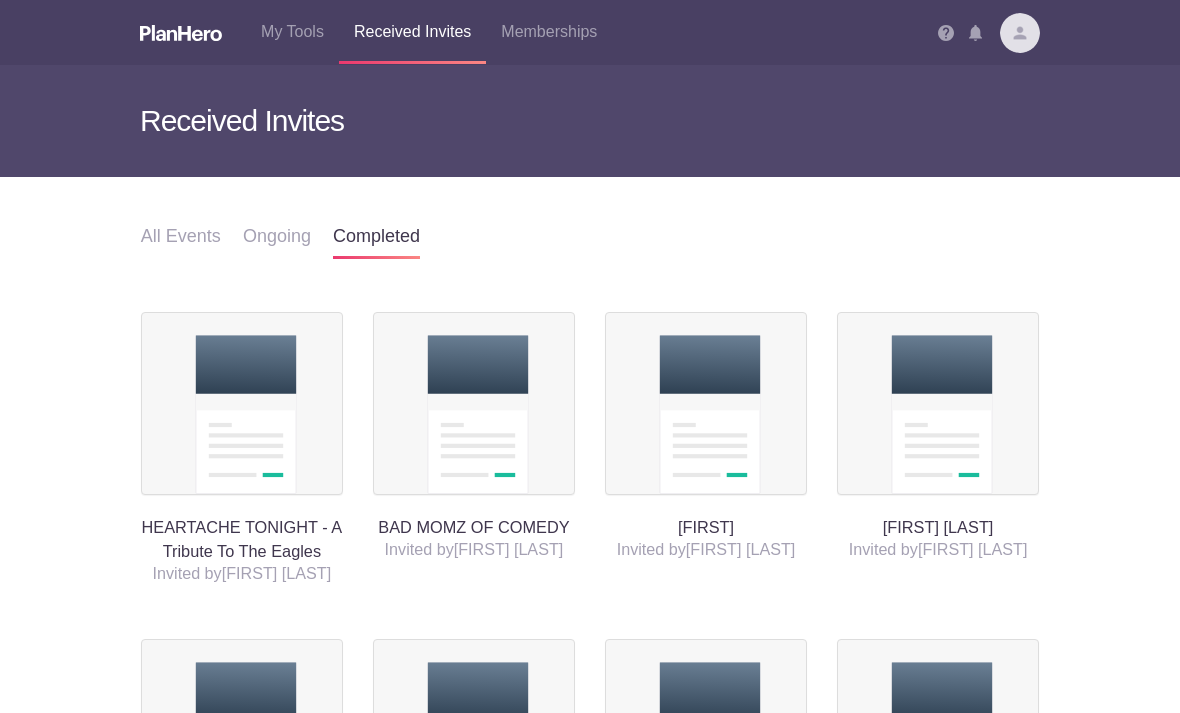 click on "Memberships" at bounding box center [549, 32] 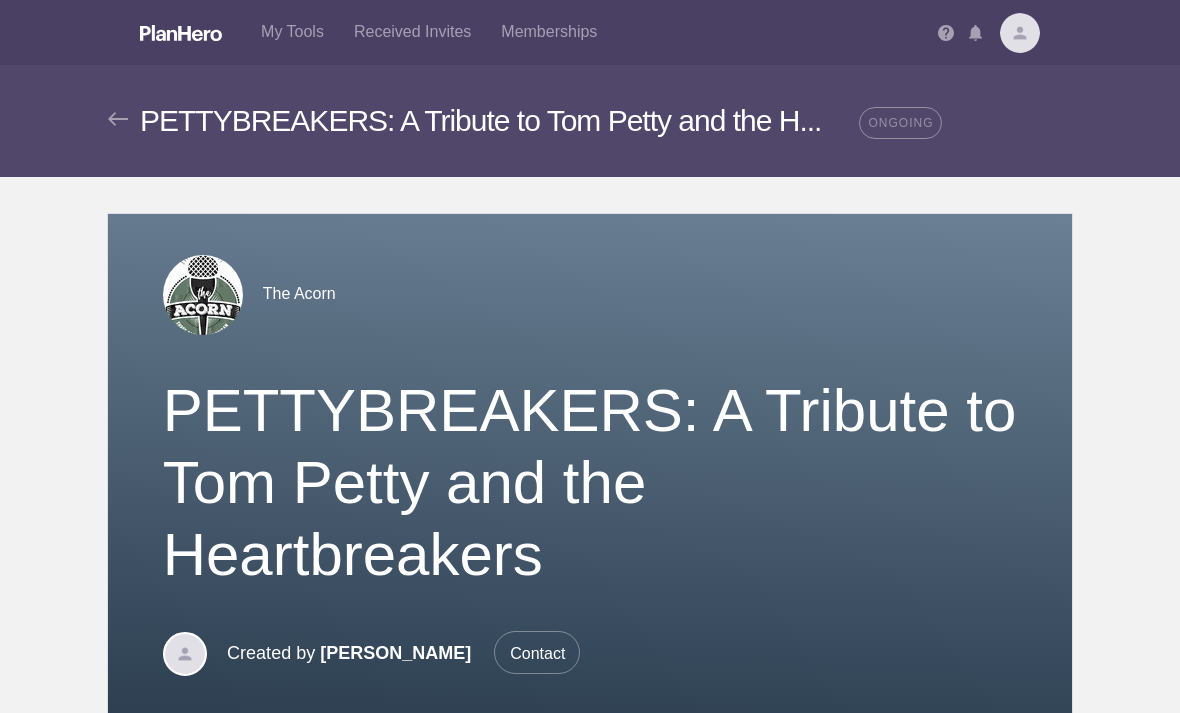 scroll, scrollTop: 0, scrollLeft: 0, axis: both 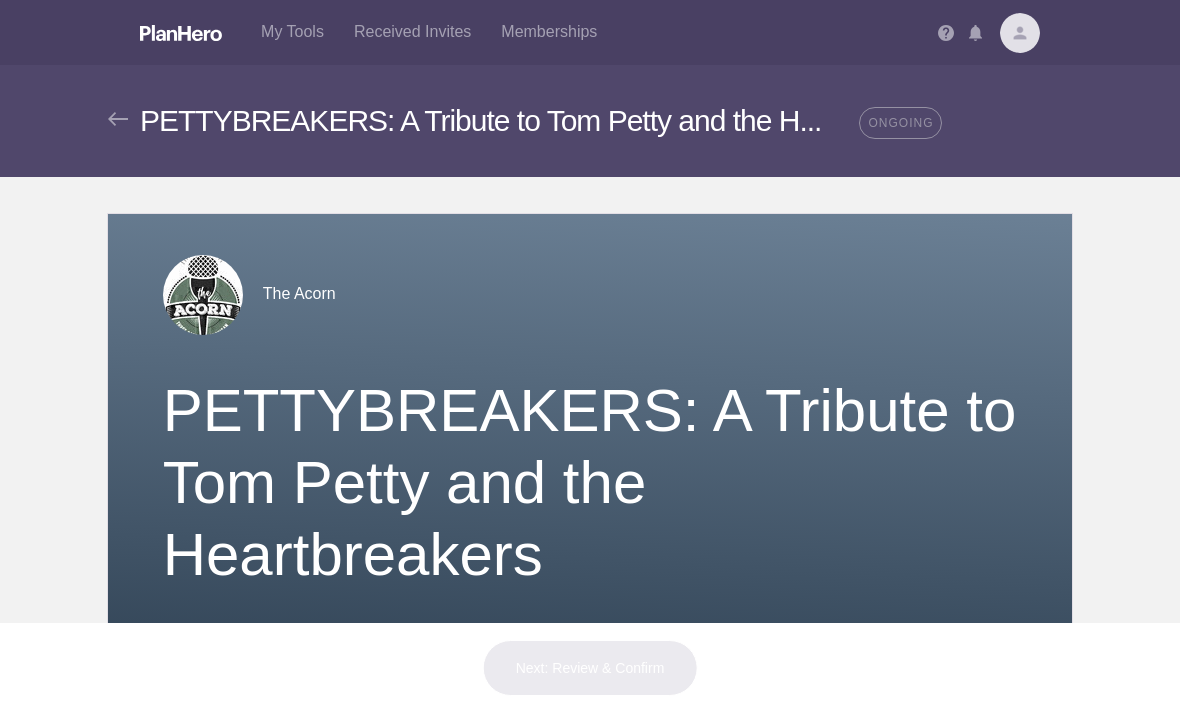 click on "PETTYBREAKERS: A Tribute to Tom Petty and the H...
PETTYBREAKERS: A Tribute to T...
ONGOING" at bounding box center (590, 121) 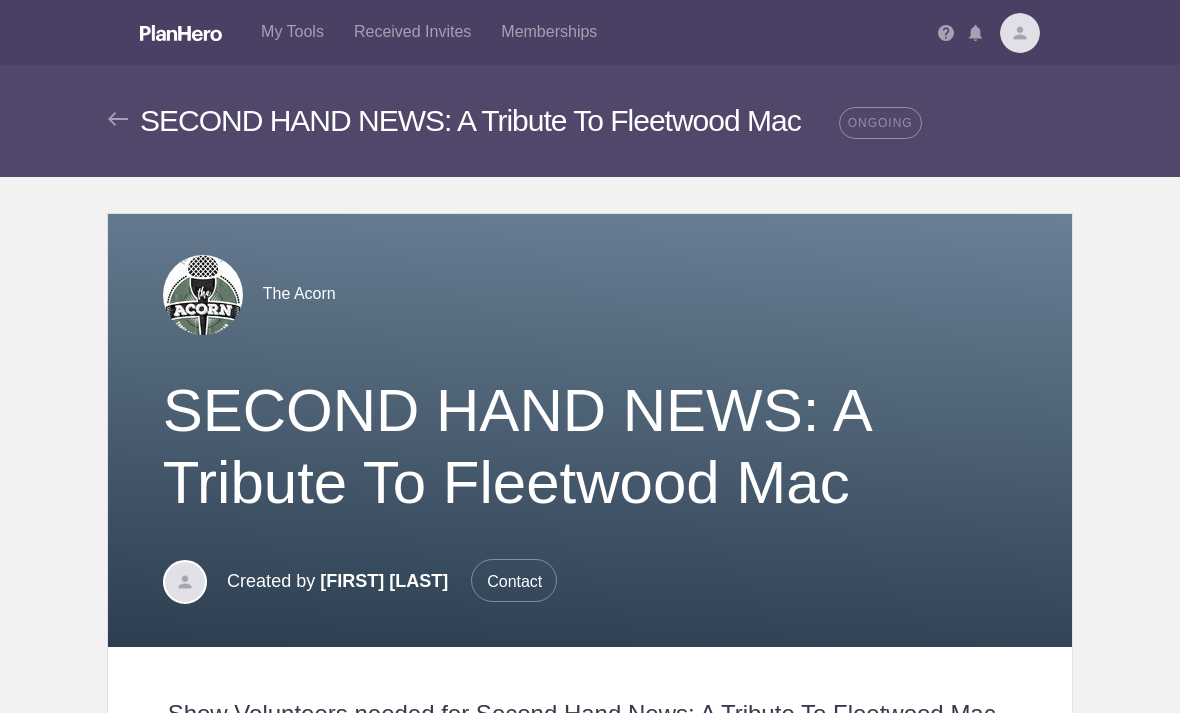 scroll, scrollTop: 0, scrollLeft: 0, axis: both 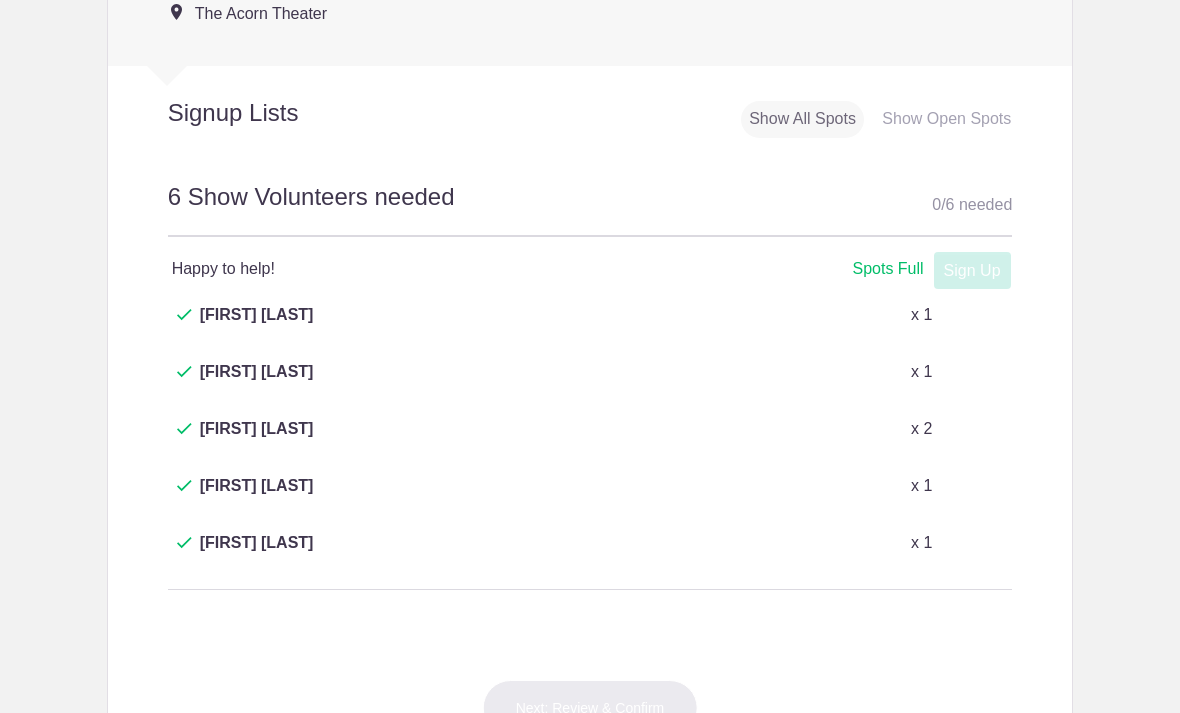 click on "Show Open Spots" at bounding box center [946, 119] 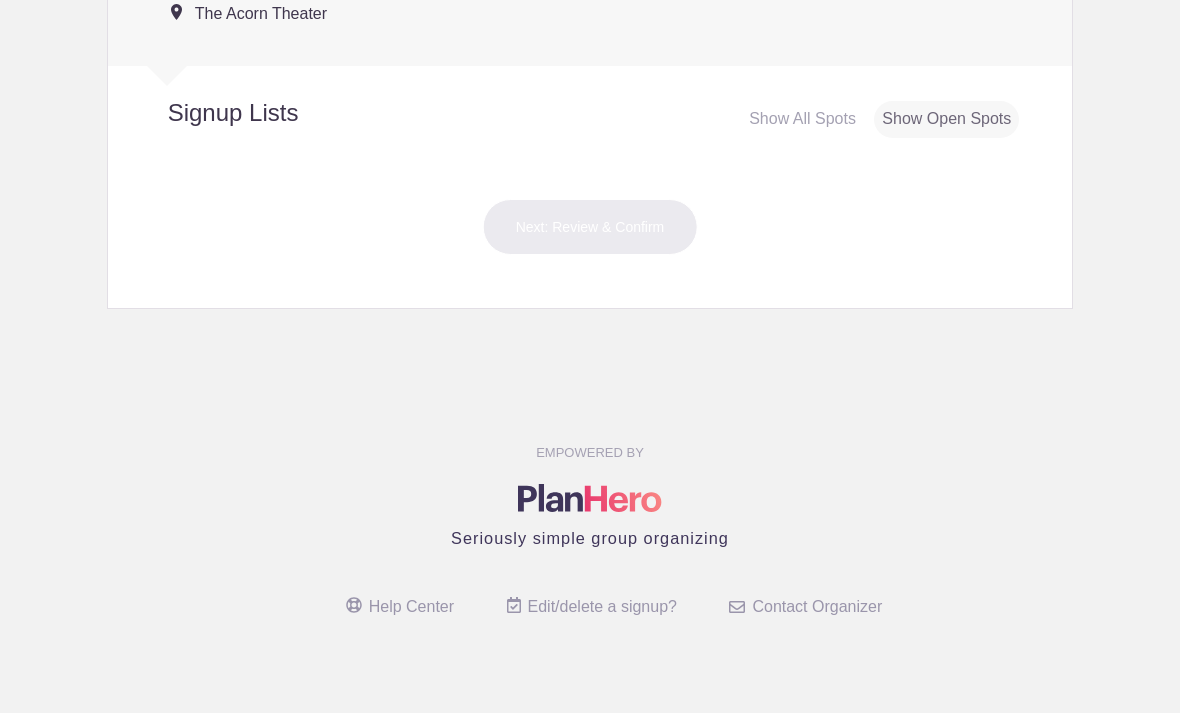 click on "Show All Spots" at bounding box center [802, 119] 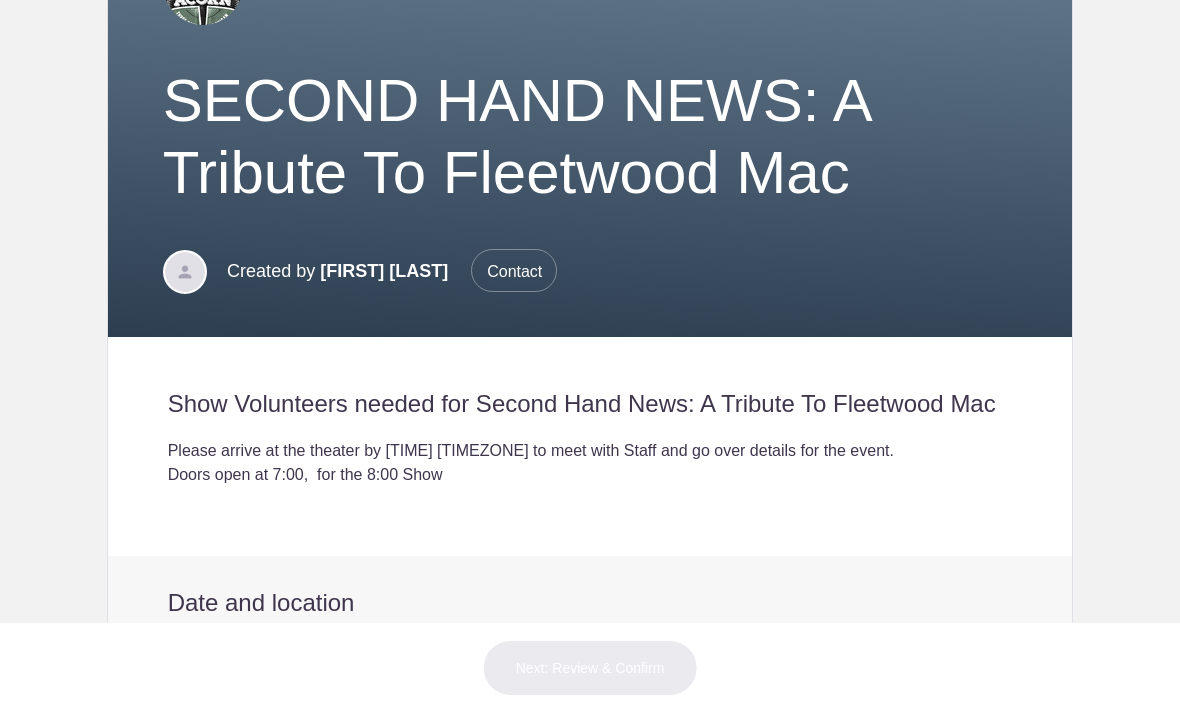 scroll, scrollTop: 307, scrollLeft: 0, axis: vertical 